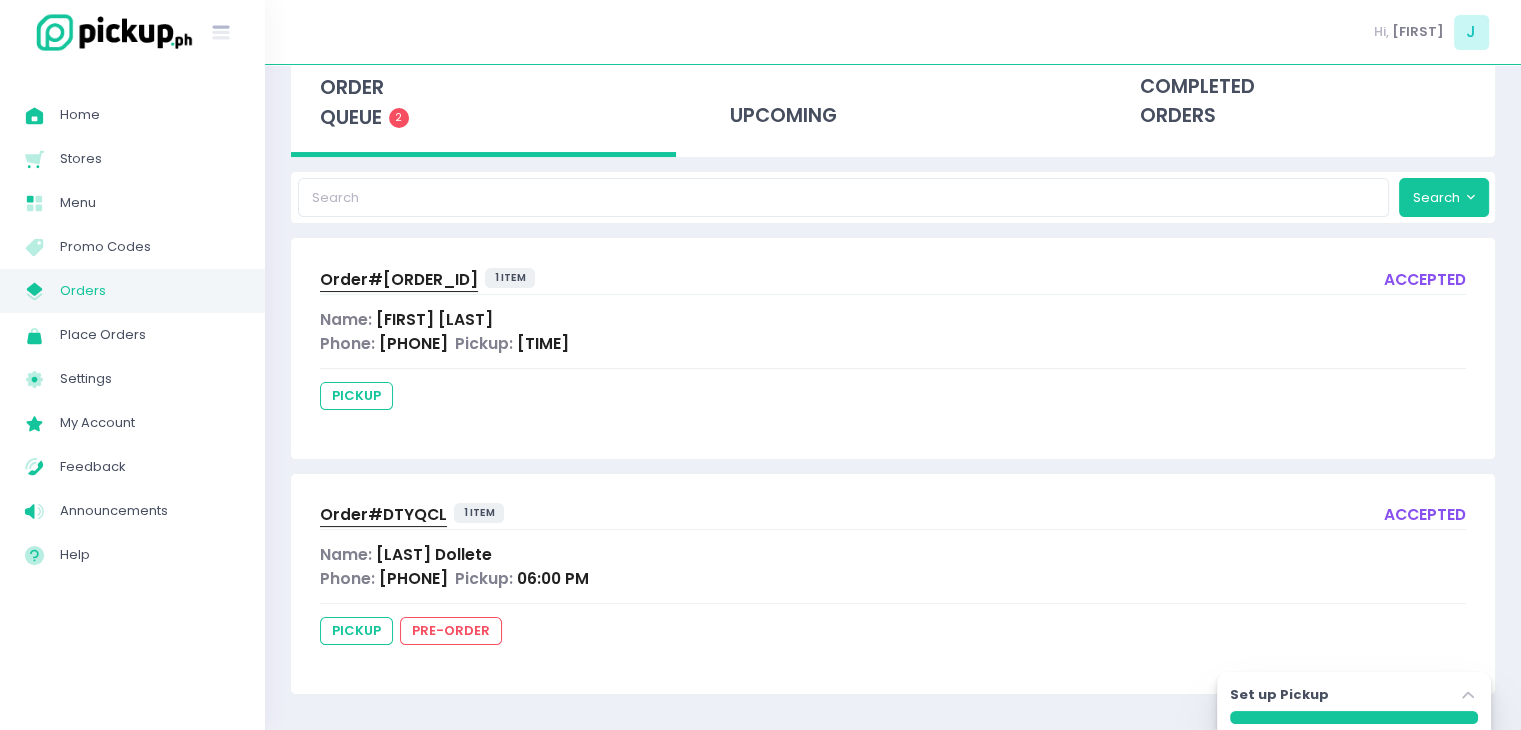 scroll, scrollTop: 0, scrollLeft: 0, axis: both 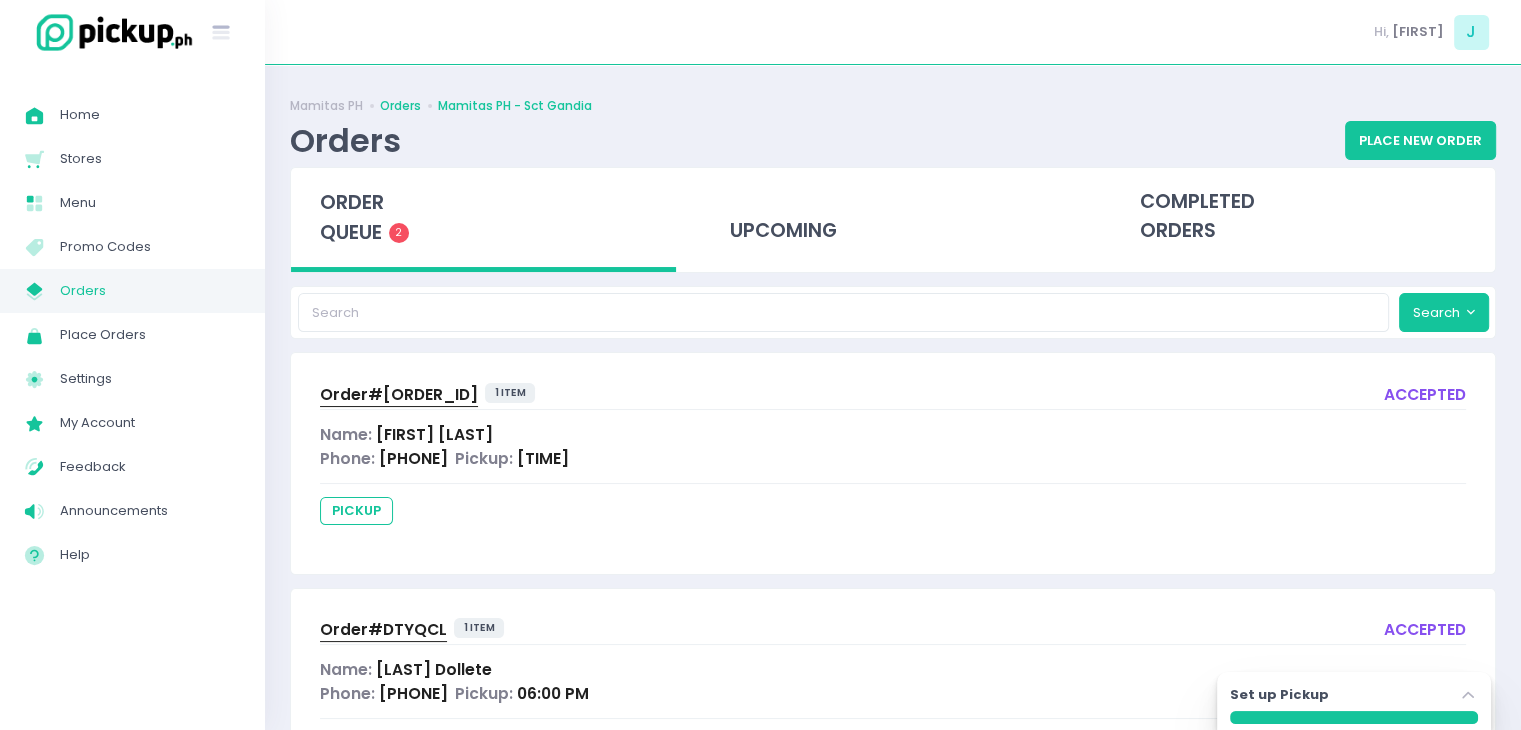 click on "Orders" at bounding box center (400, 106) 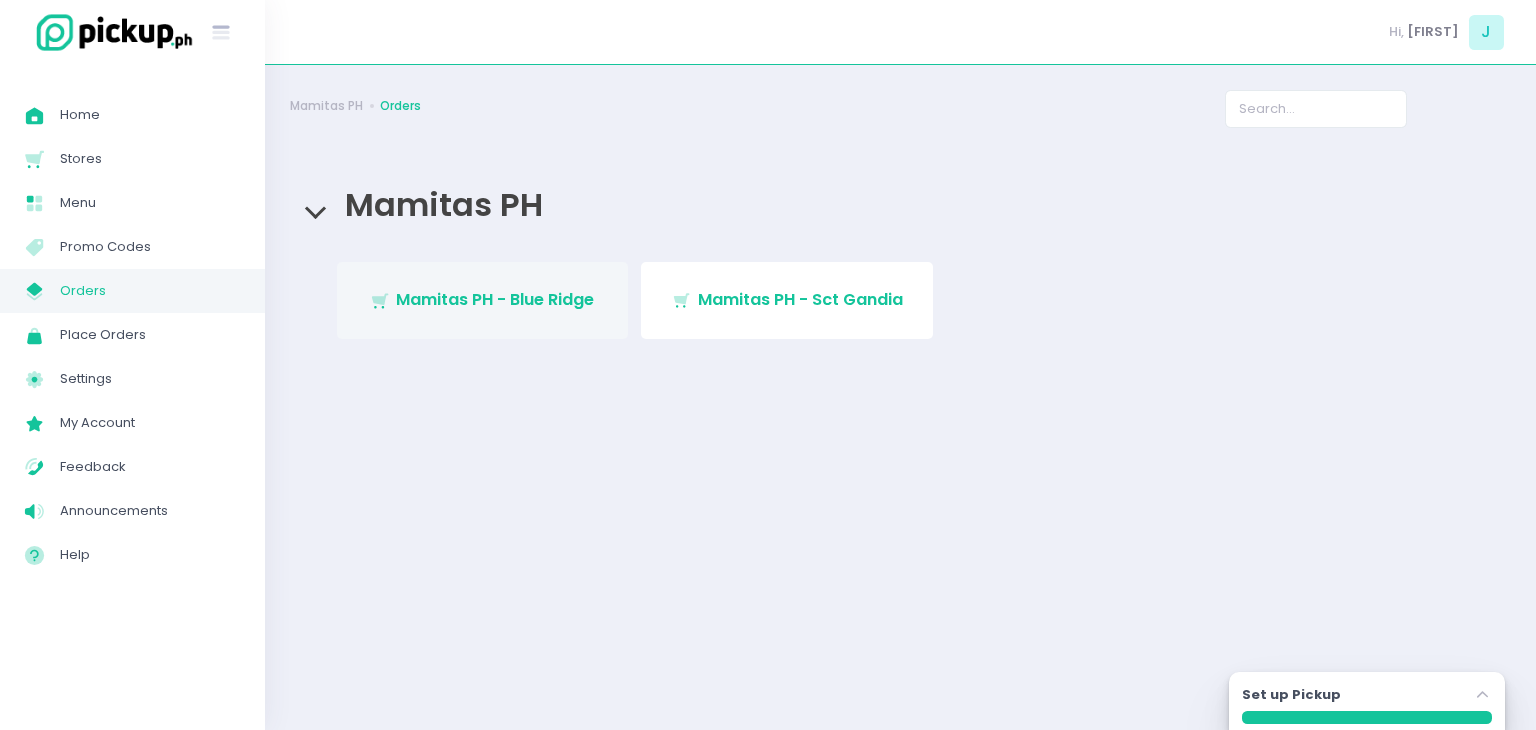 click on "Mamitas PH - Blue Ridge" at bounding box center [495, 299] 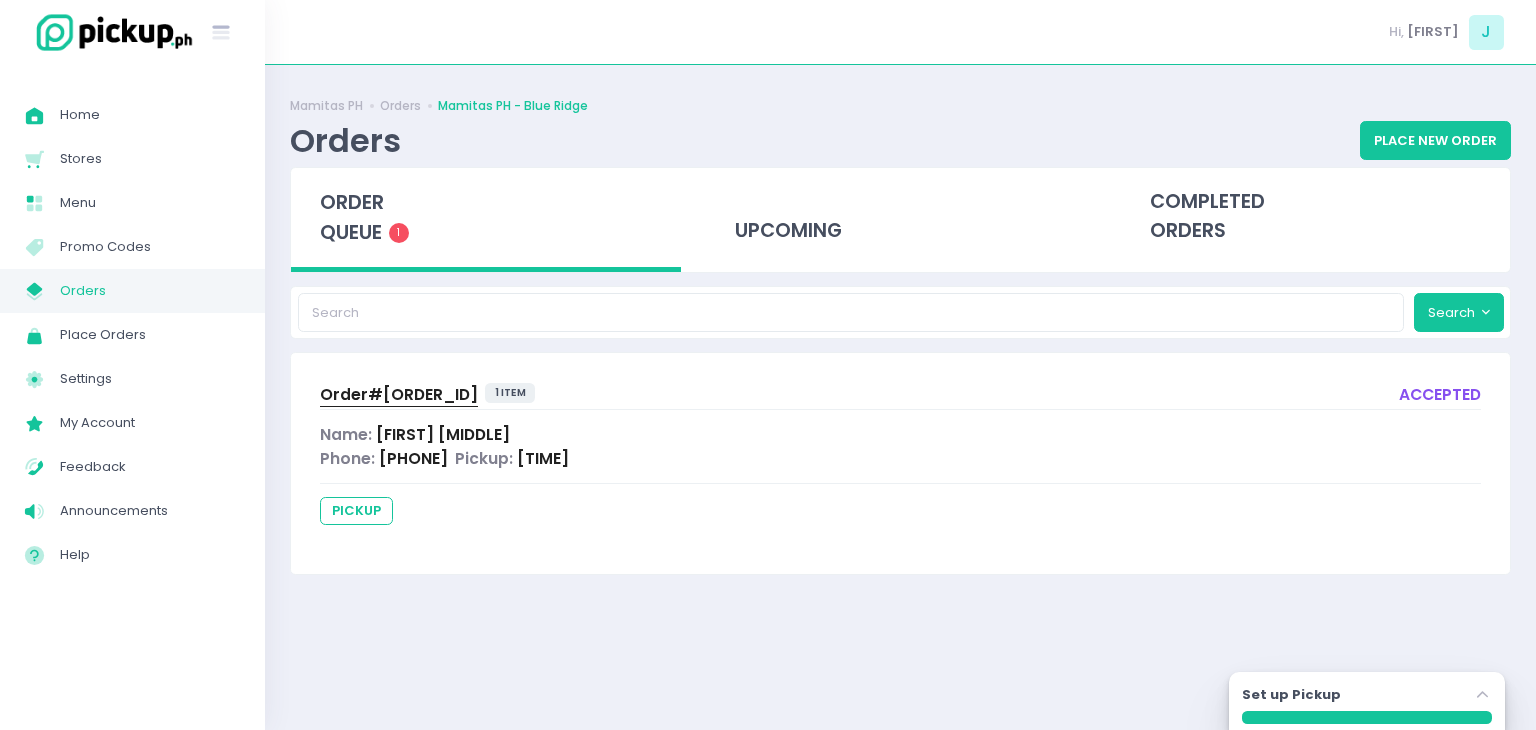 click on "Order# [ORDER_ID]   1 item   accepted Name:   [FIRST]   [MIDDLE] Phone:   [PHONE] Pickup:   [TIME] pickup" at bounding box center (900, 463) 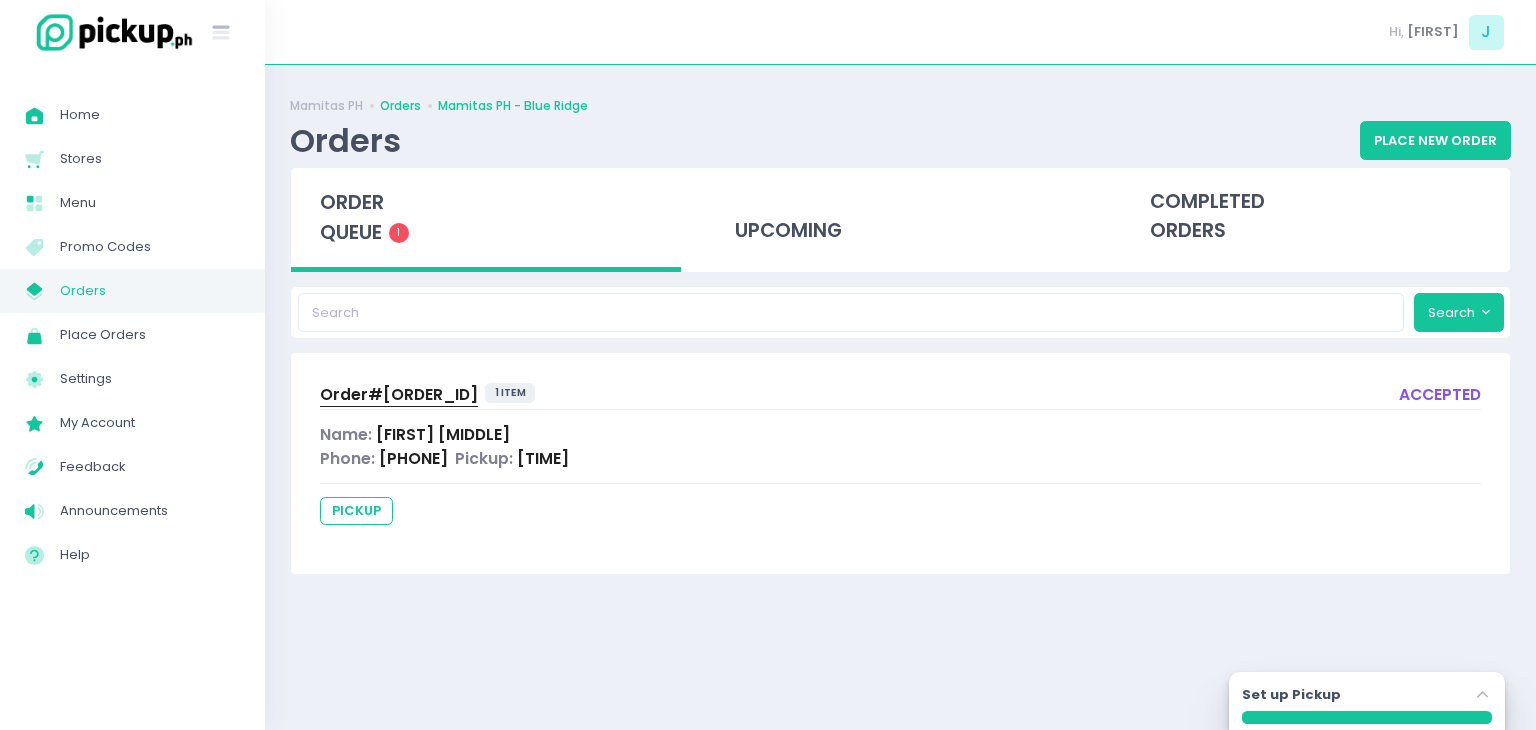 click on "Orders" at bounding box center (403, 106) 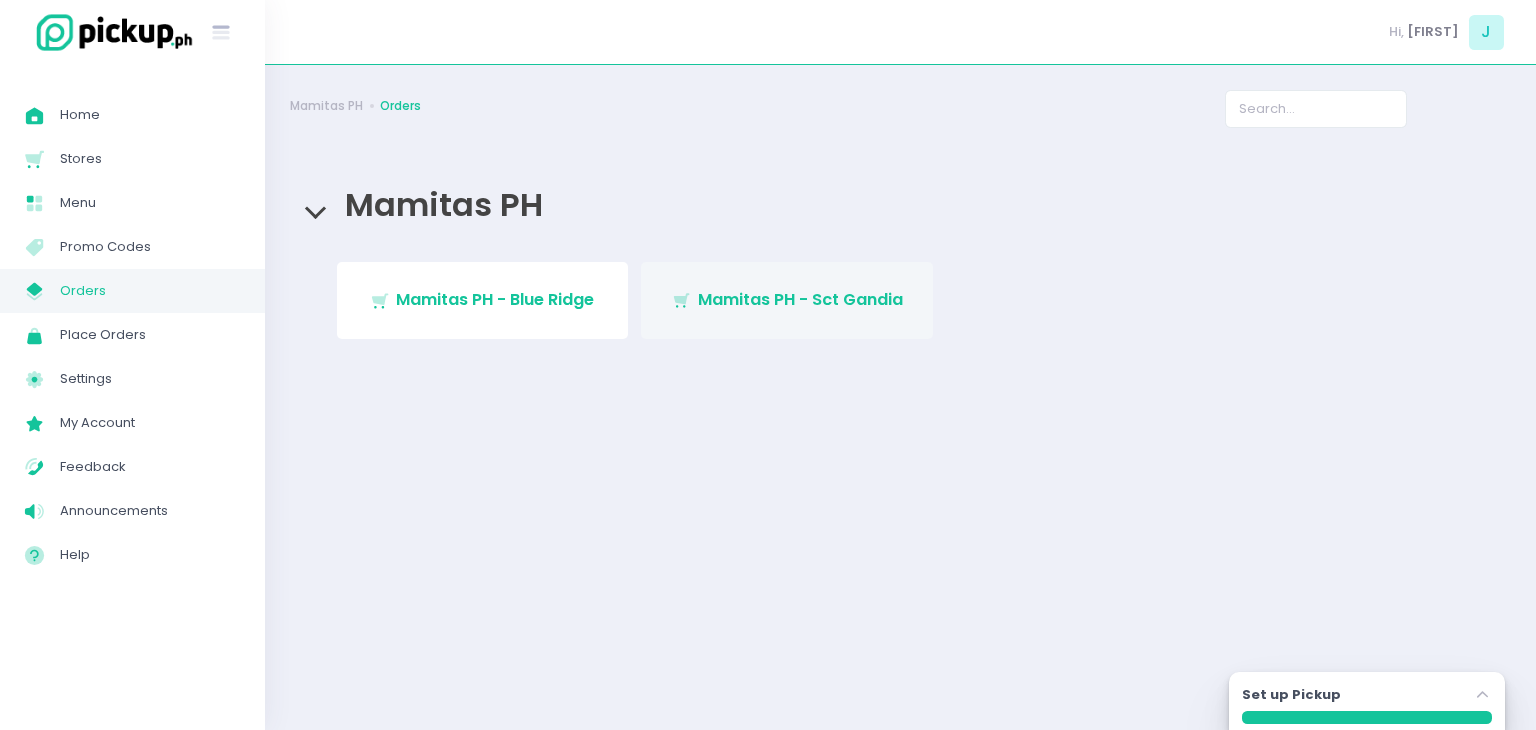 click on "Mamitas PH - Sct Gandia" at bounding box center [800, 299] 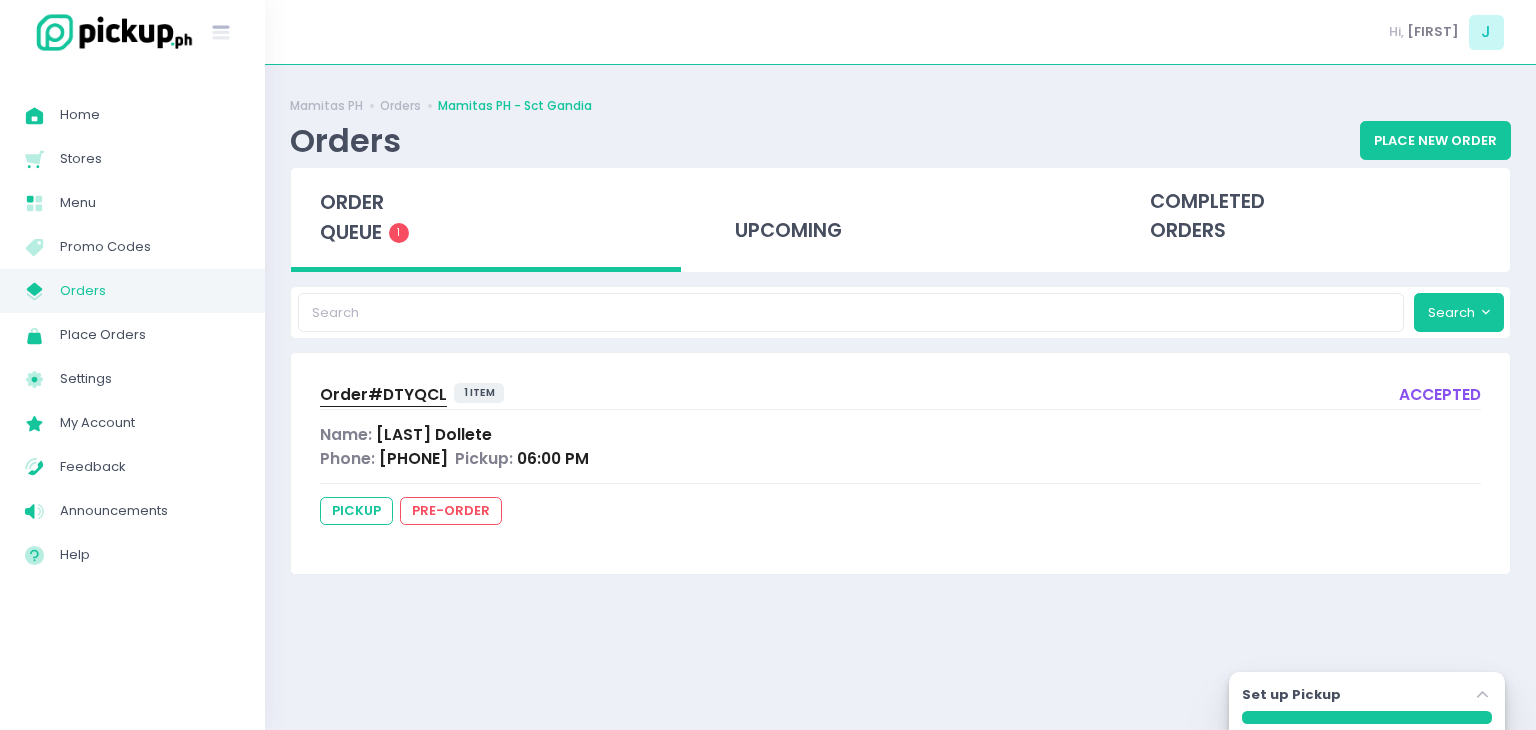 click on "Orders Place New Order" at bounding box center [900, 140] 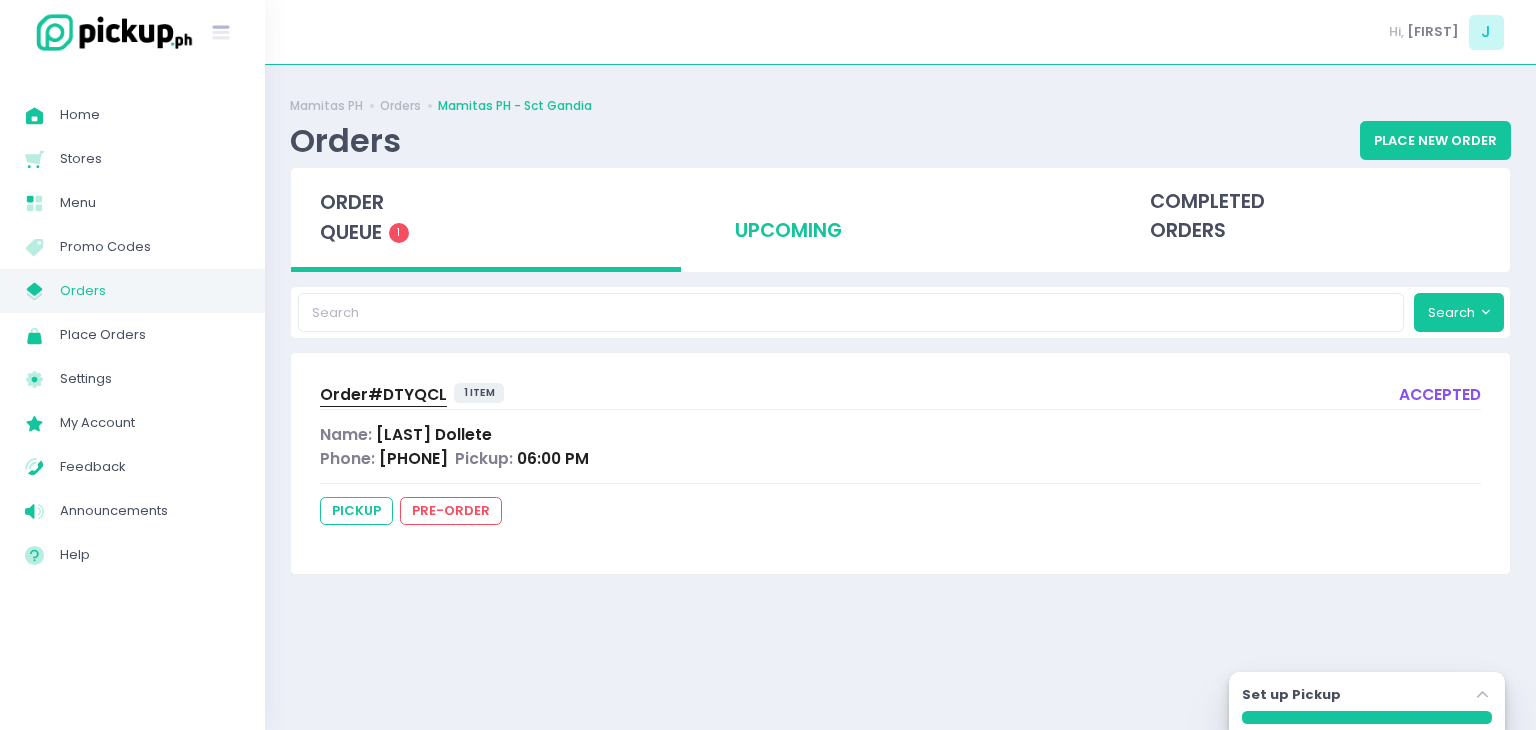 click on "upcoming" at bounding box center [901, 217] 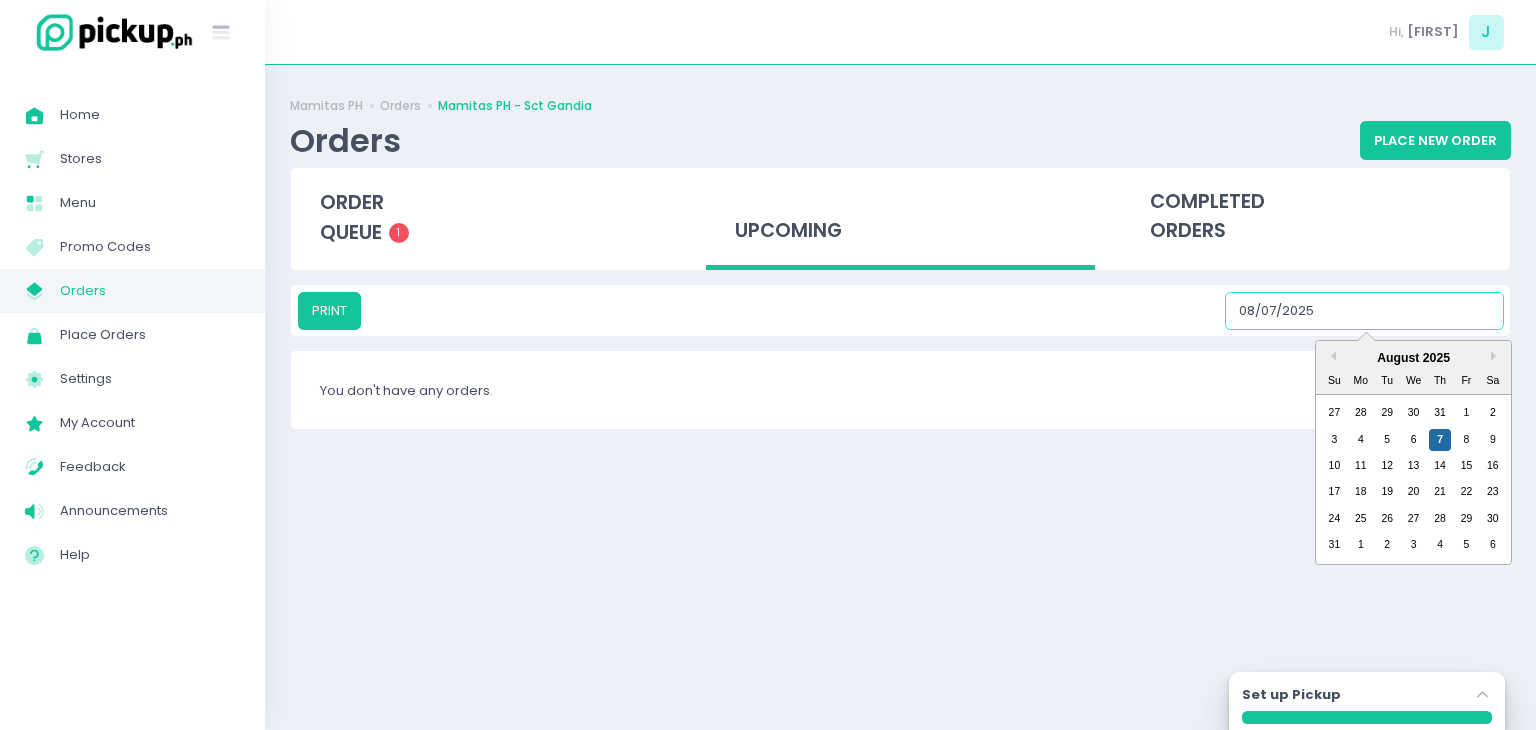click on "08/07/2025" at bounding box center (1364, 311) 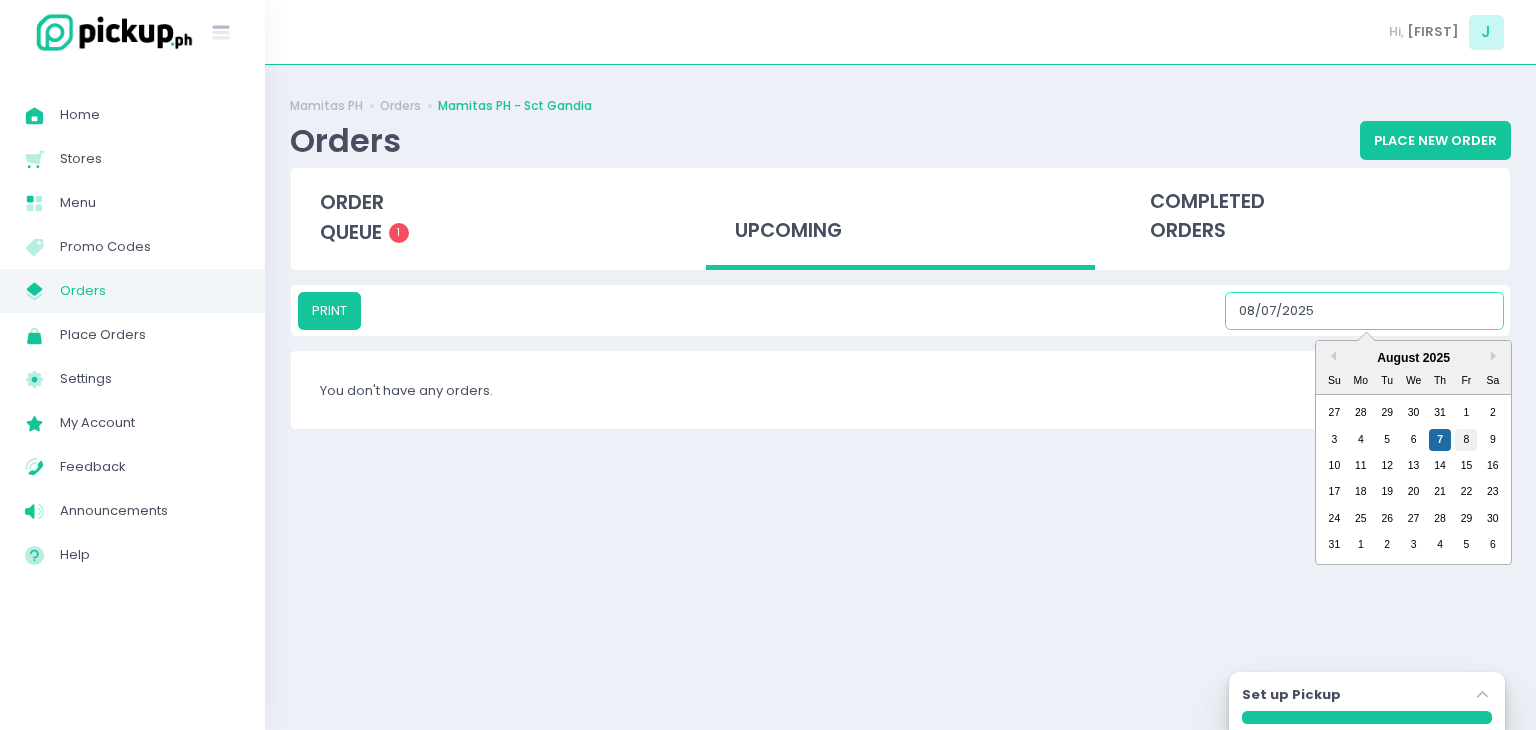 click on "8" at bounding box center (1466, 440) 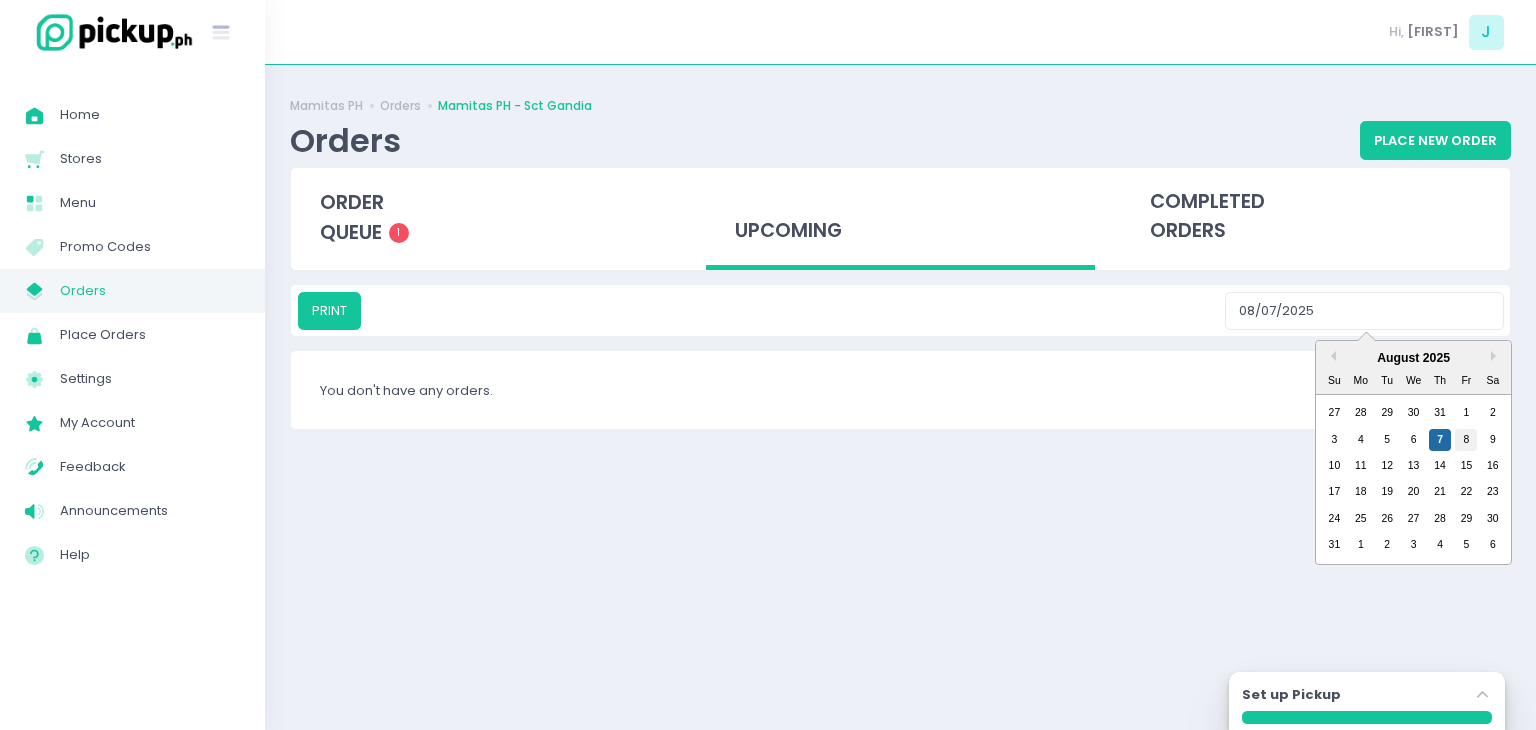 type on "08/08/2025" 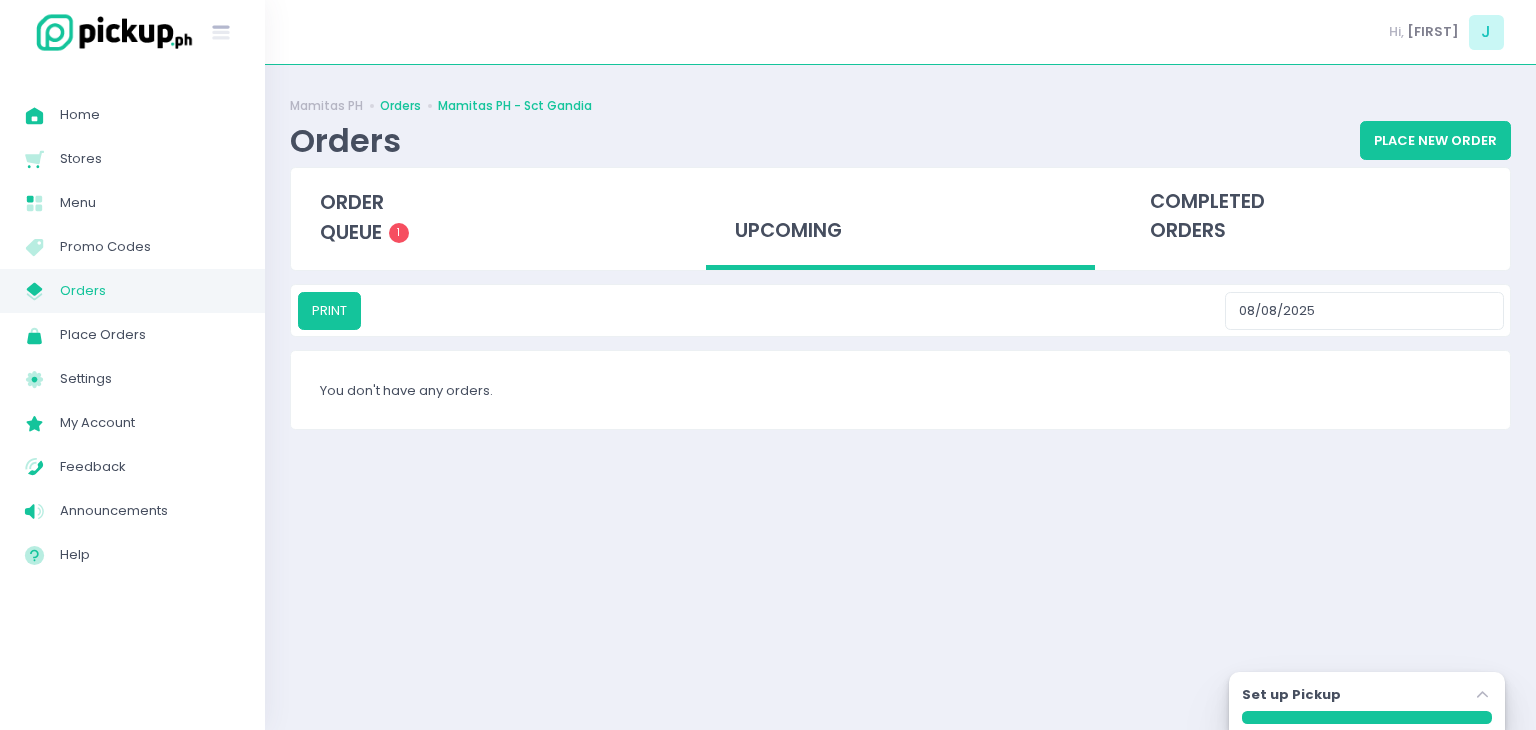 click on "Orders" at bounding box center [400, 106] 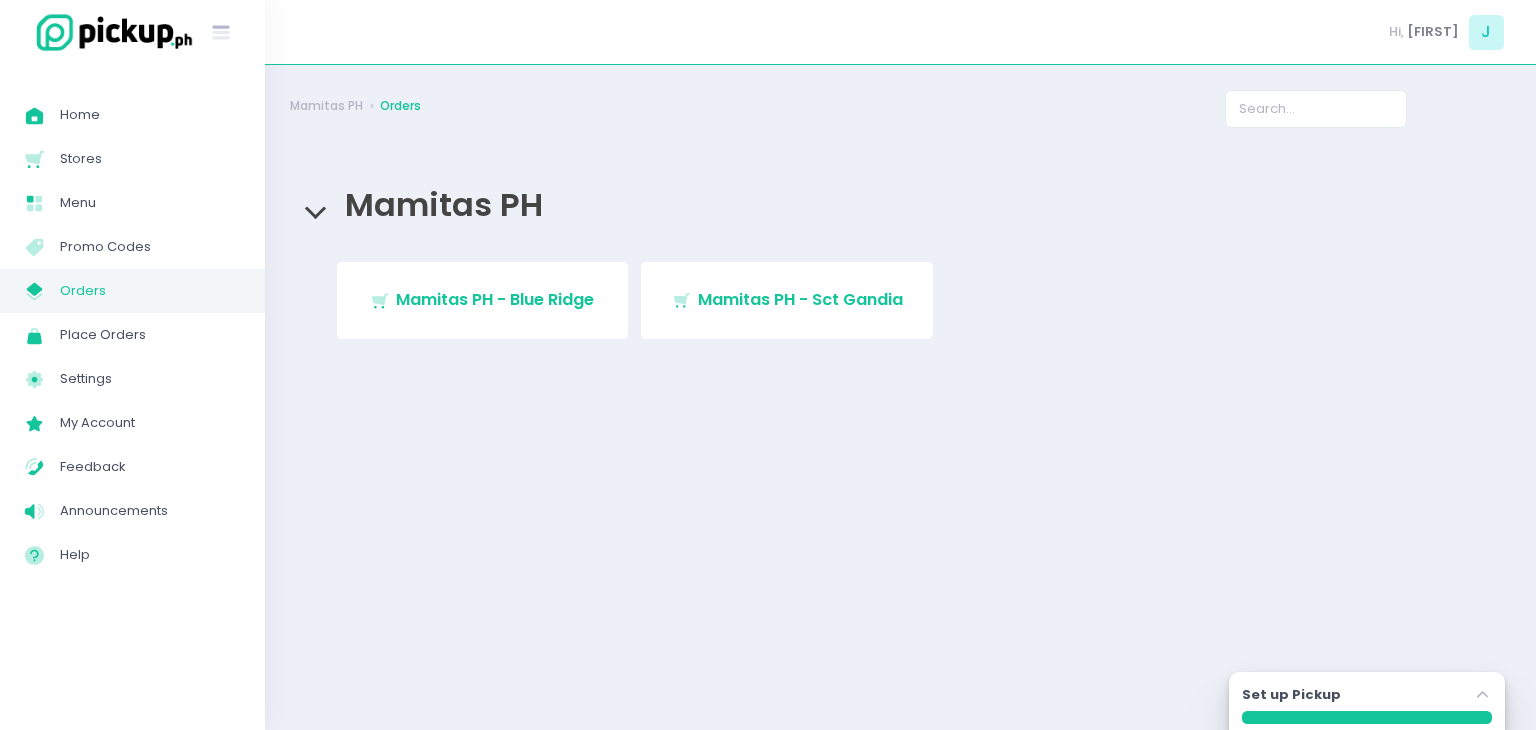 click on "Mamitas PH - Blue Ridge" at bounding box center (495, 299) 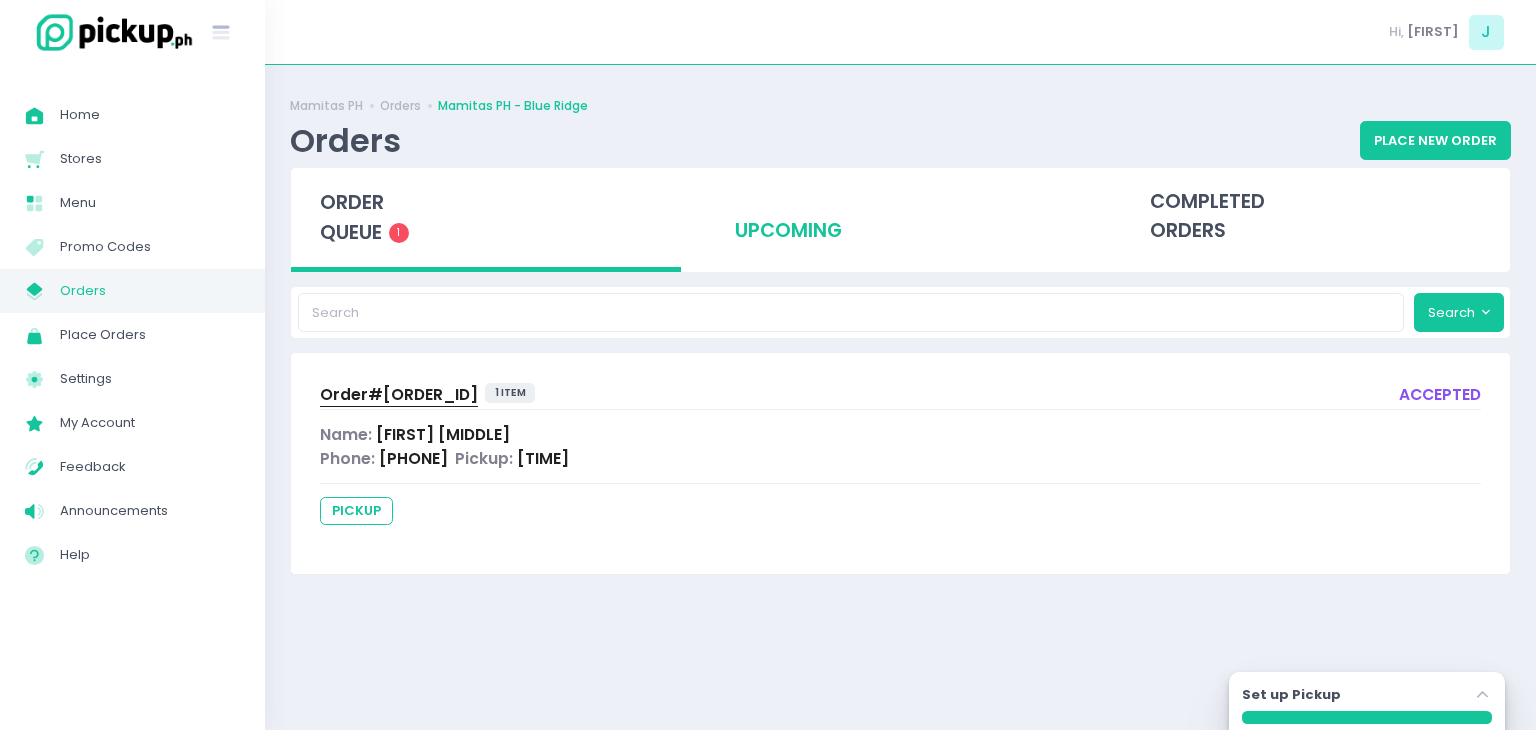 click on "upcoming" at bounding box center [901, 217] 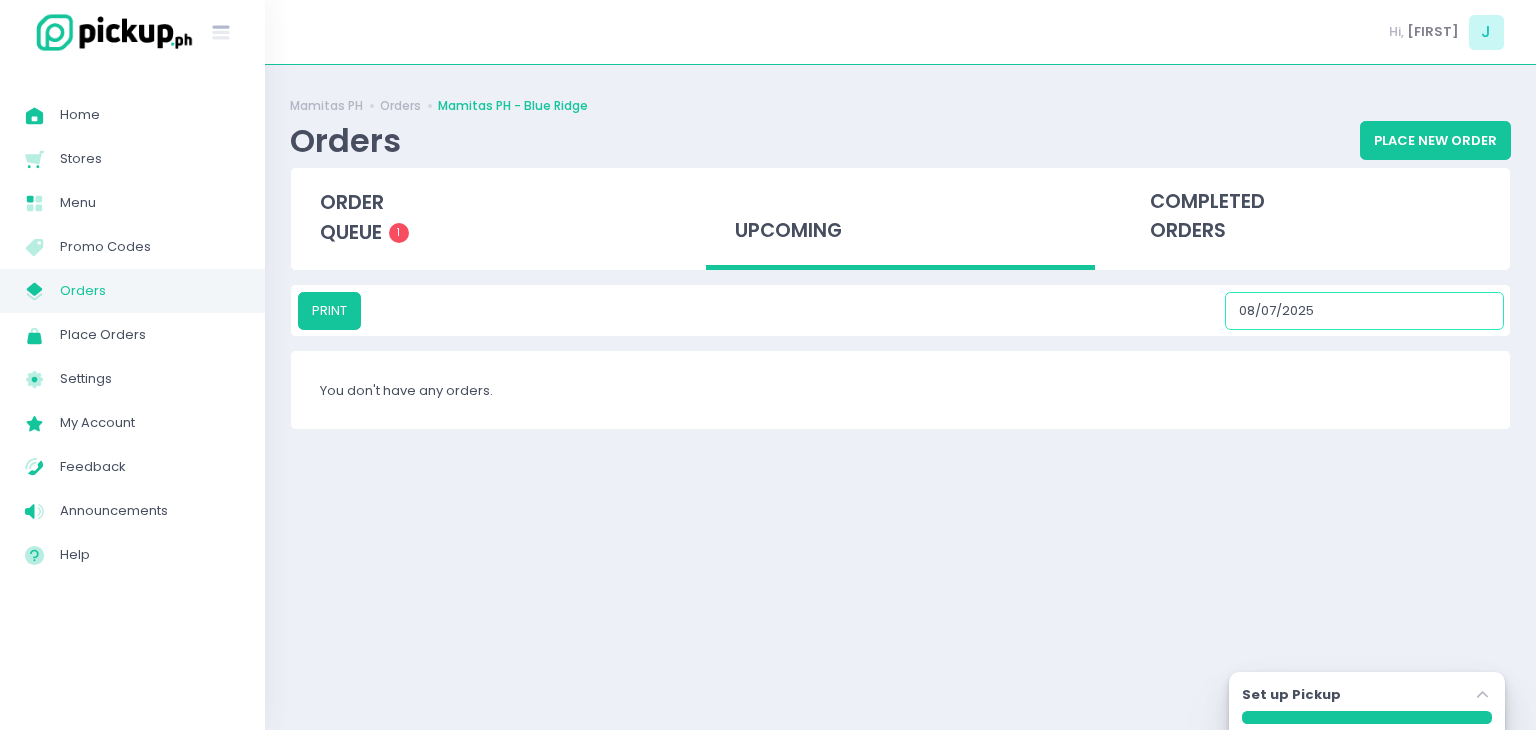 click on "08/07/2025" at bounding box center [1364, 311] 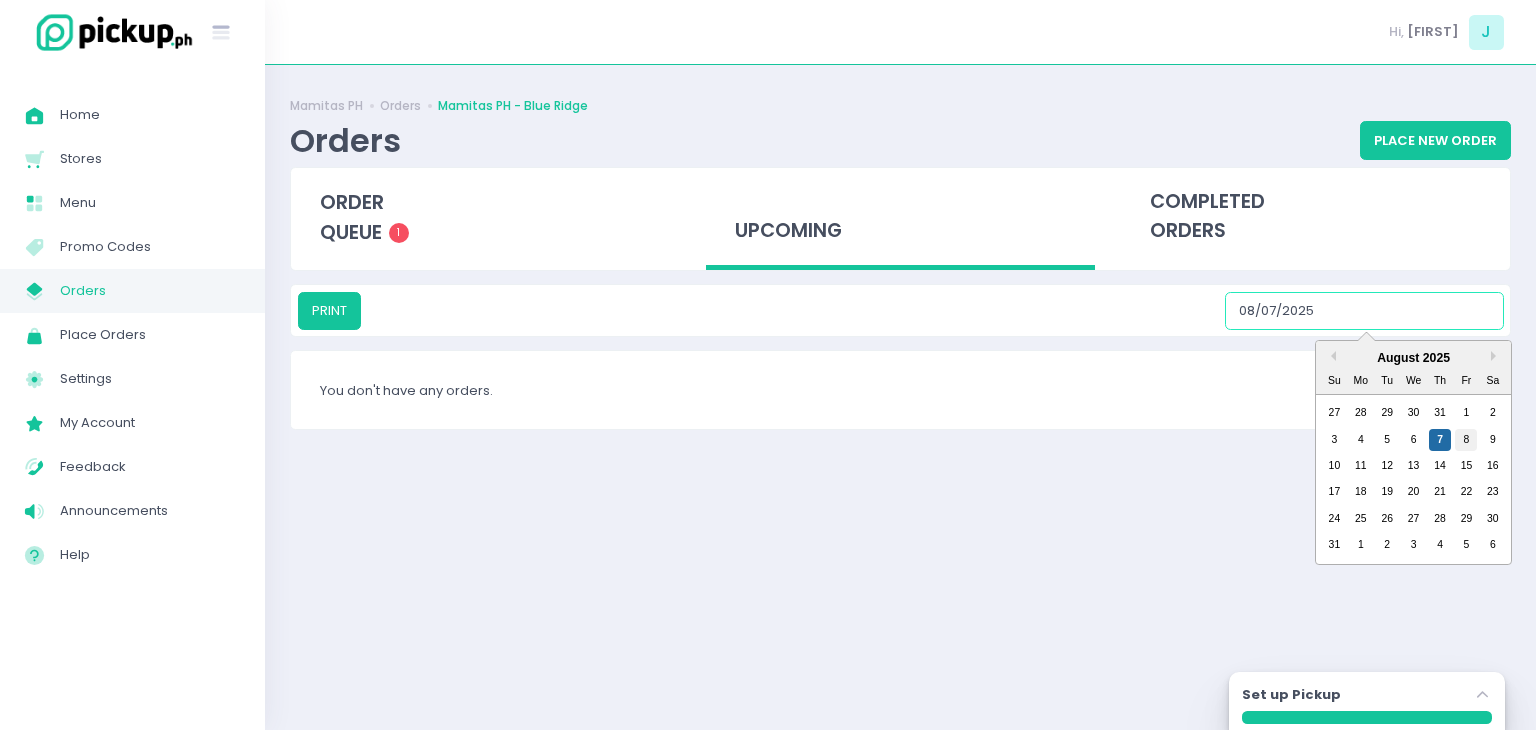 click on "8" at bounding box center (1466, 440) 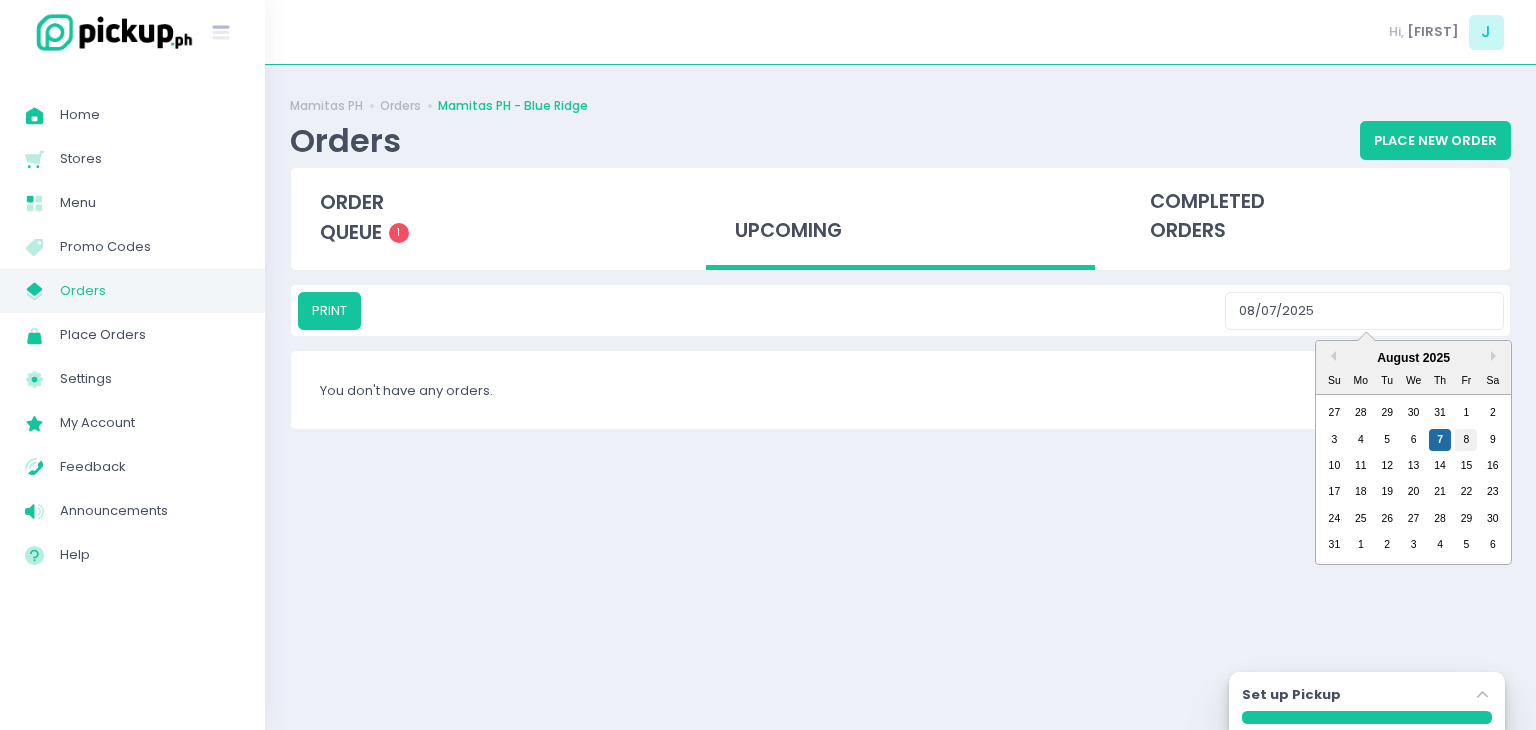type on "08/08/2025" 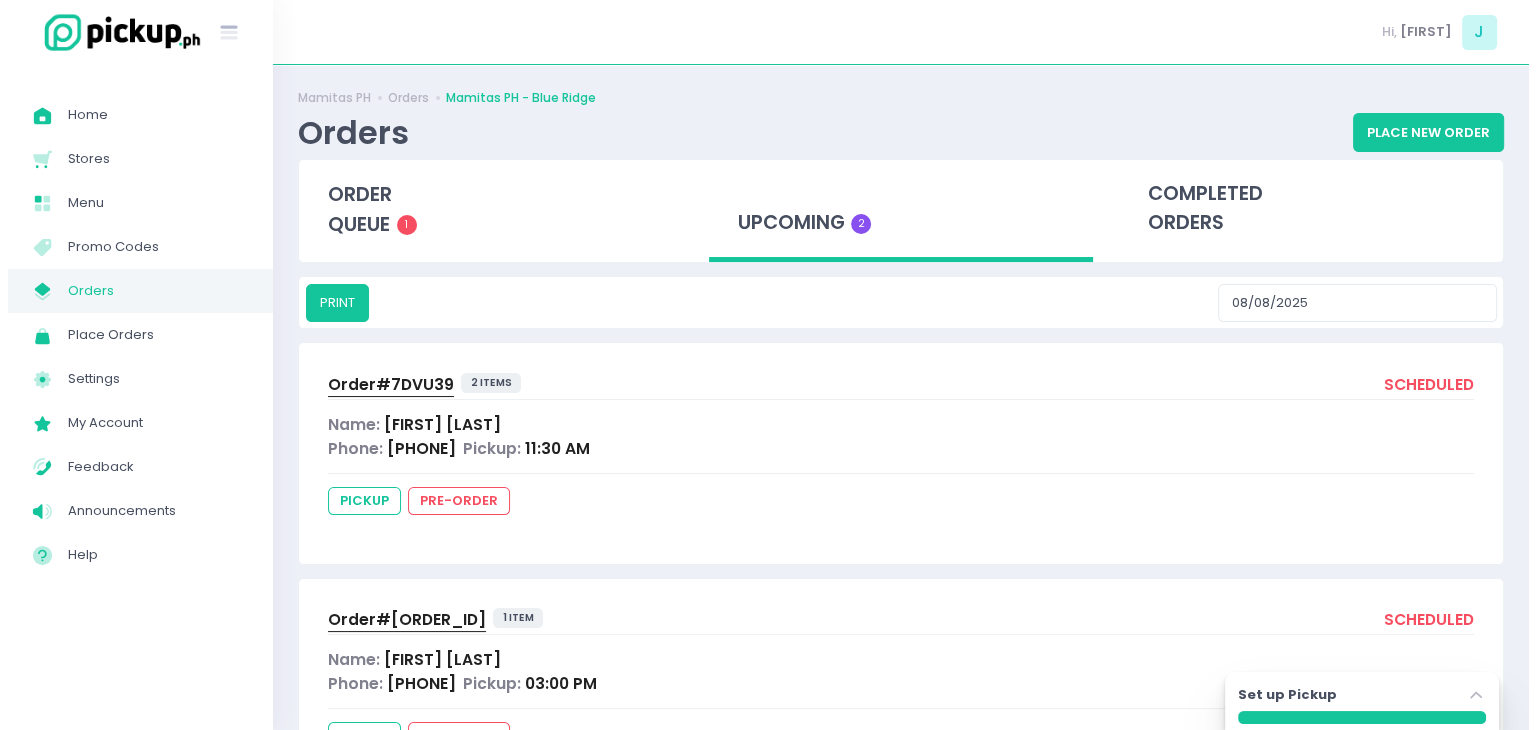 scroll, scrollTop: 0, scrollLeft: 0, axis: both 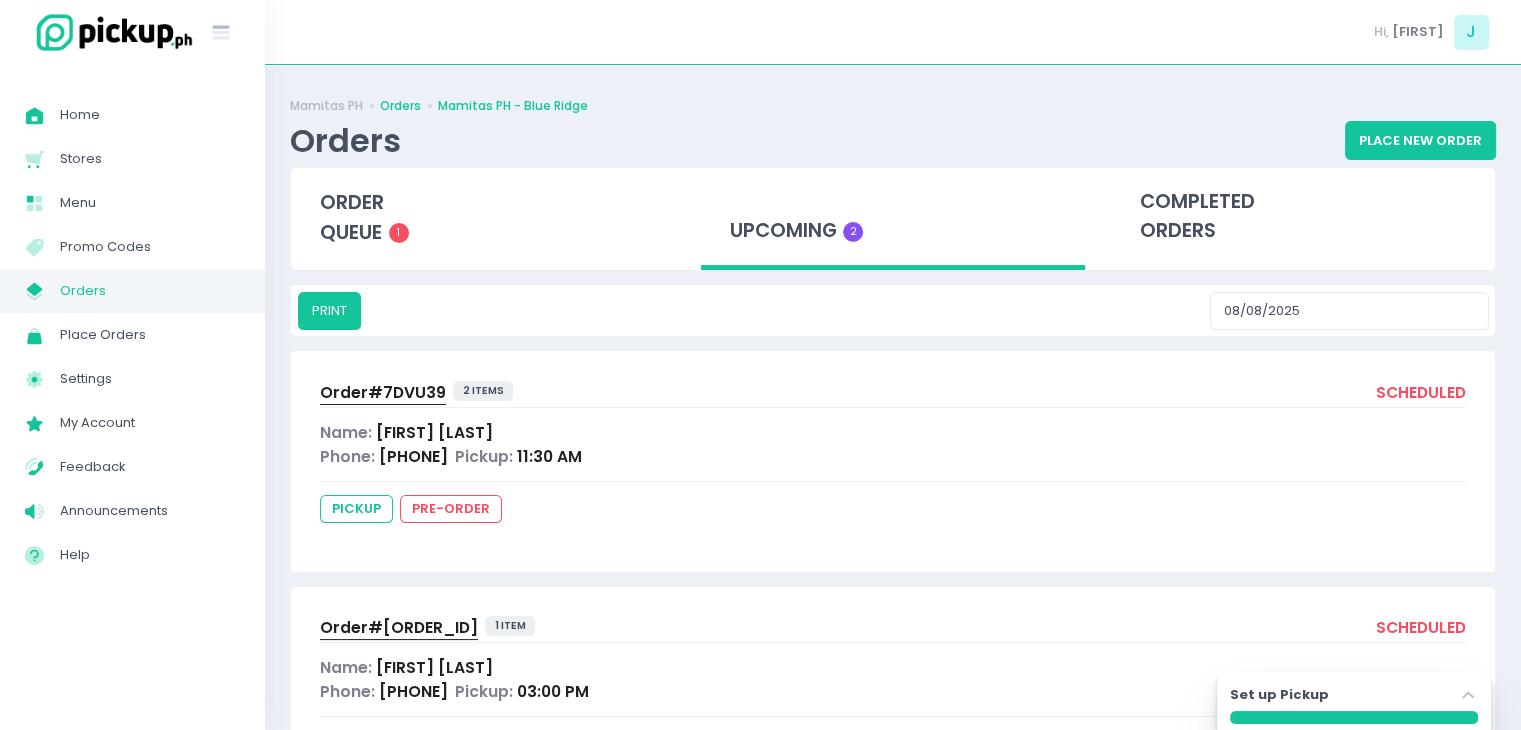 click on "Orders" at bounding box center (400, 106) 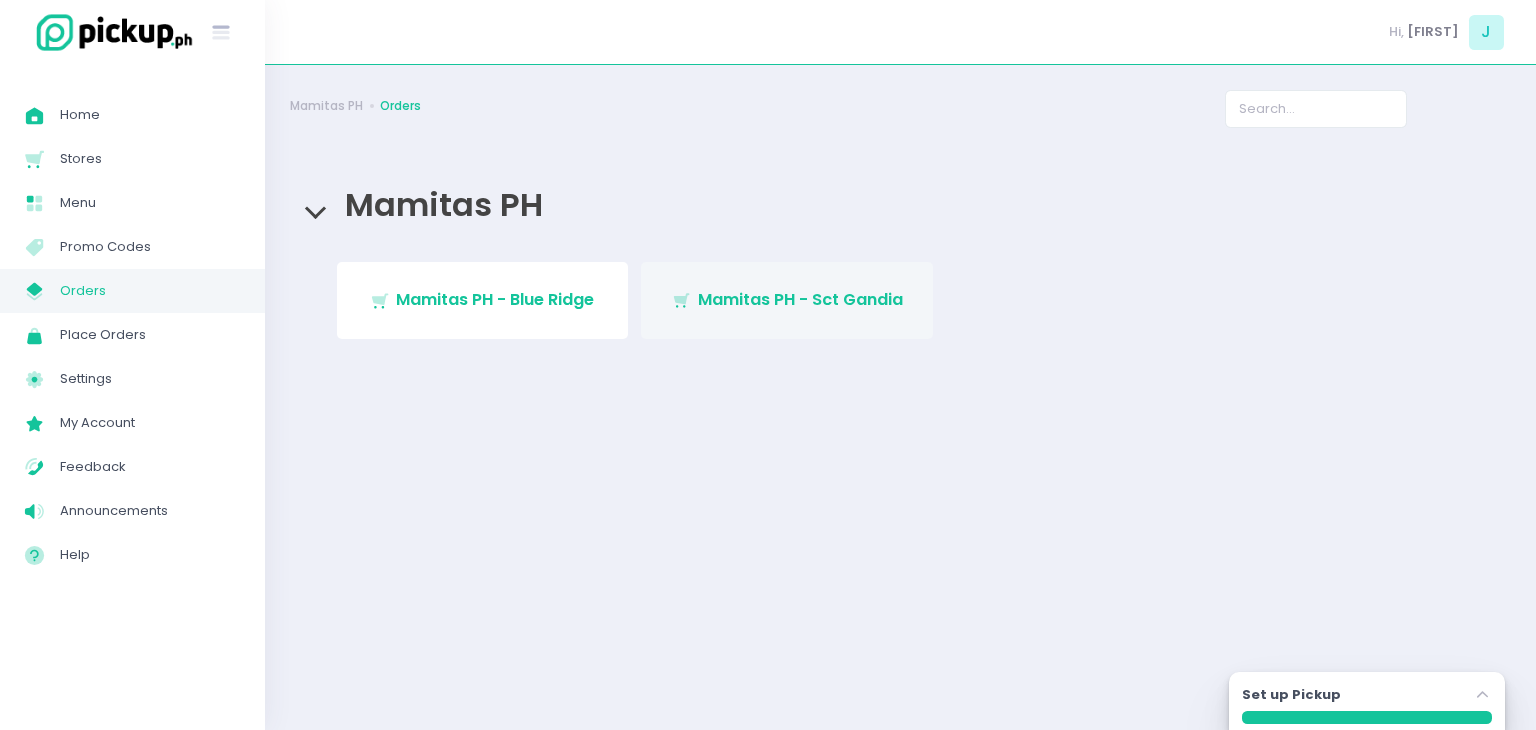 click on "Stockholm-icons / Shopping / Cart1 Created with Sketch. Mamitas PH - Sct Gandia" at bounding box center [787, 300] 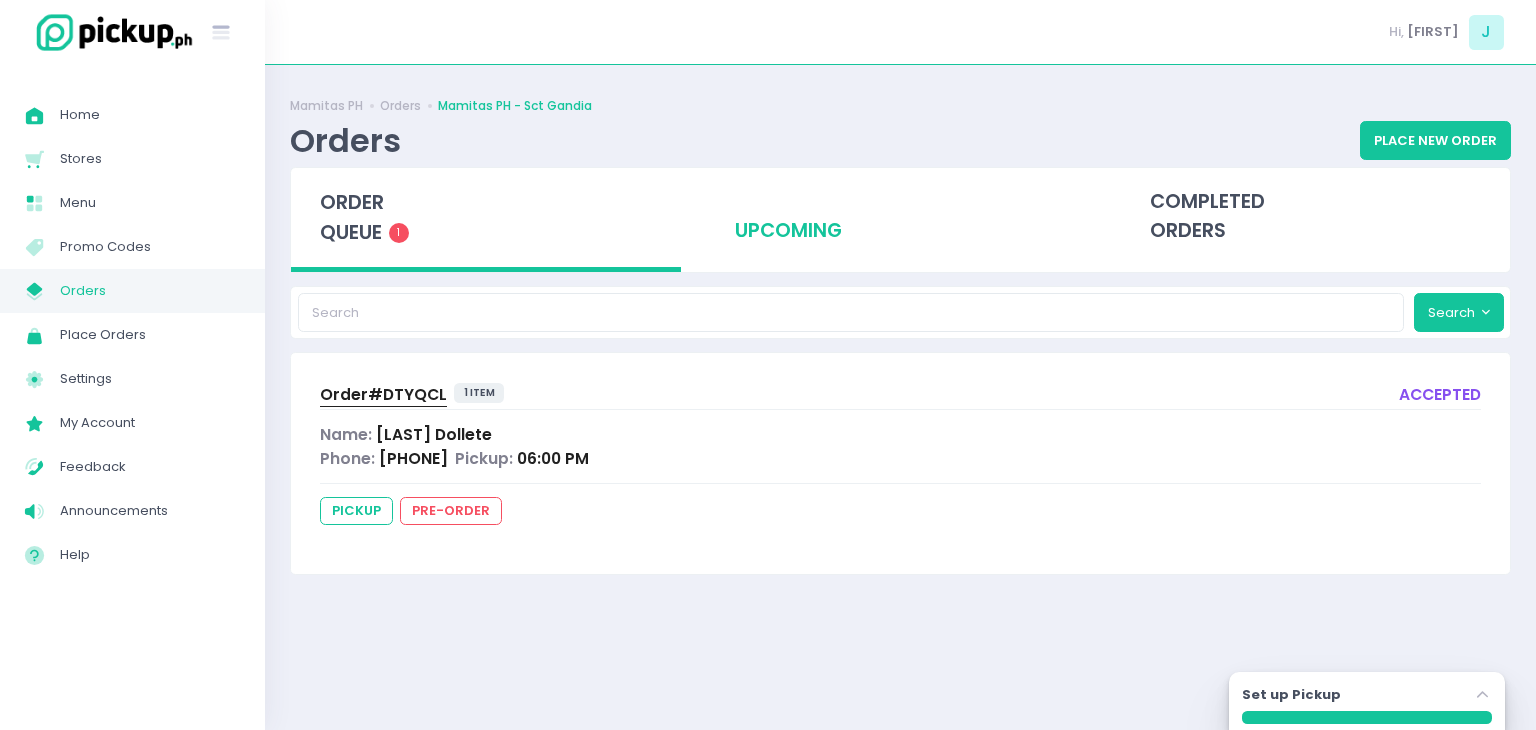 click on "upcoming" at bounding box center [901, 217] 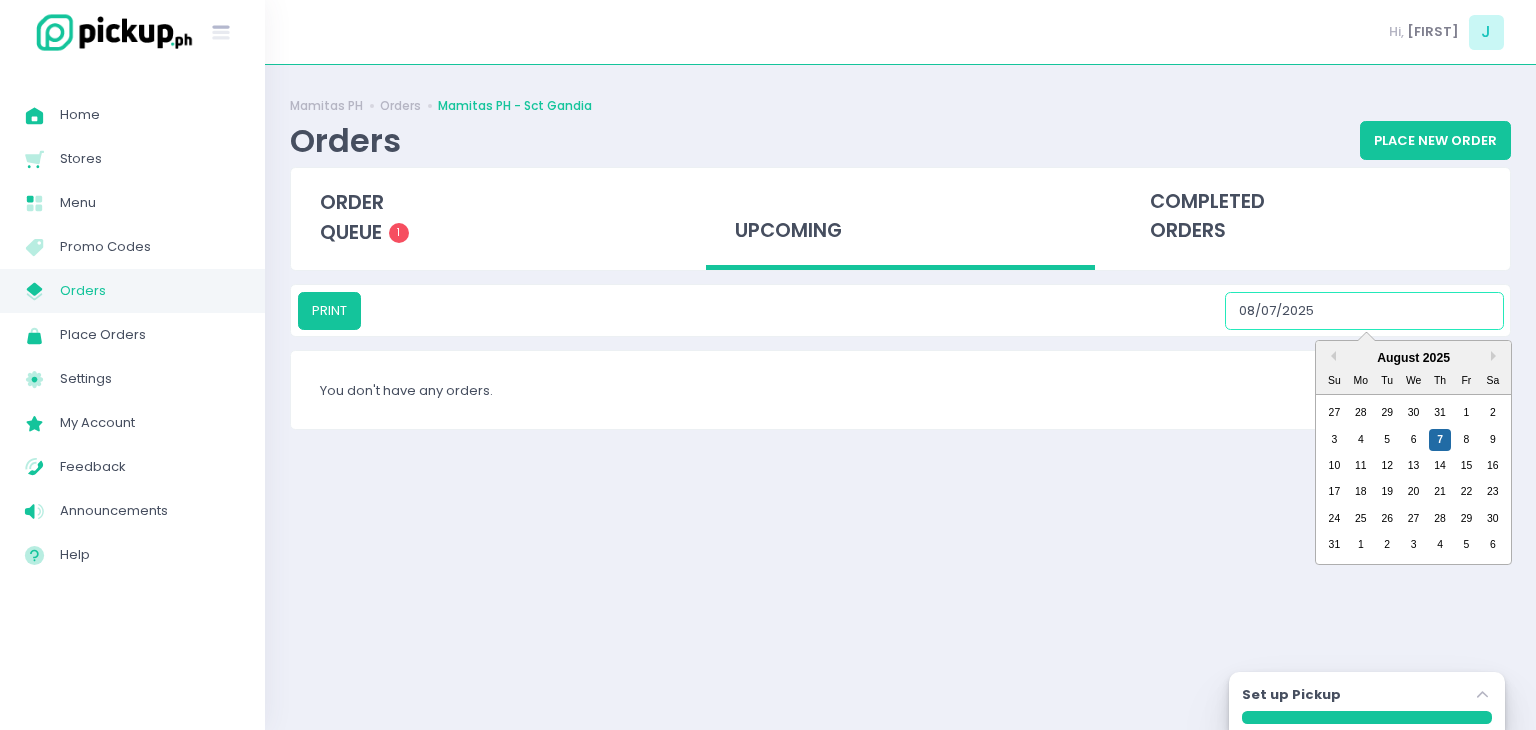 click on "08/07/2025" at bounding box center (1364, 311) 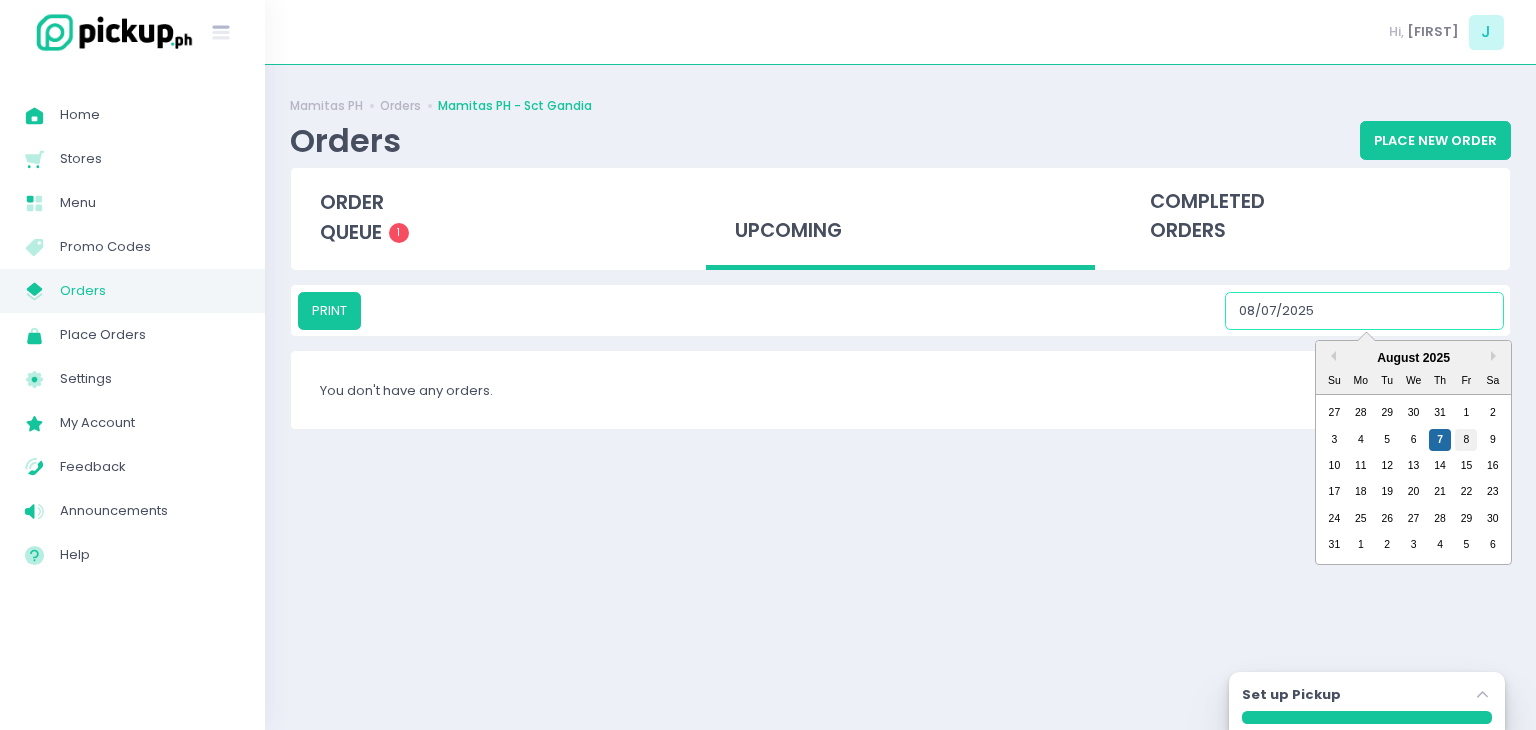 click on "8" at bounding box center [1466, 440] 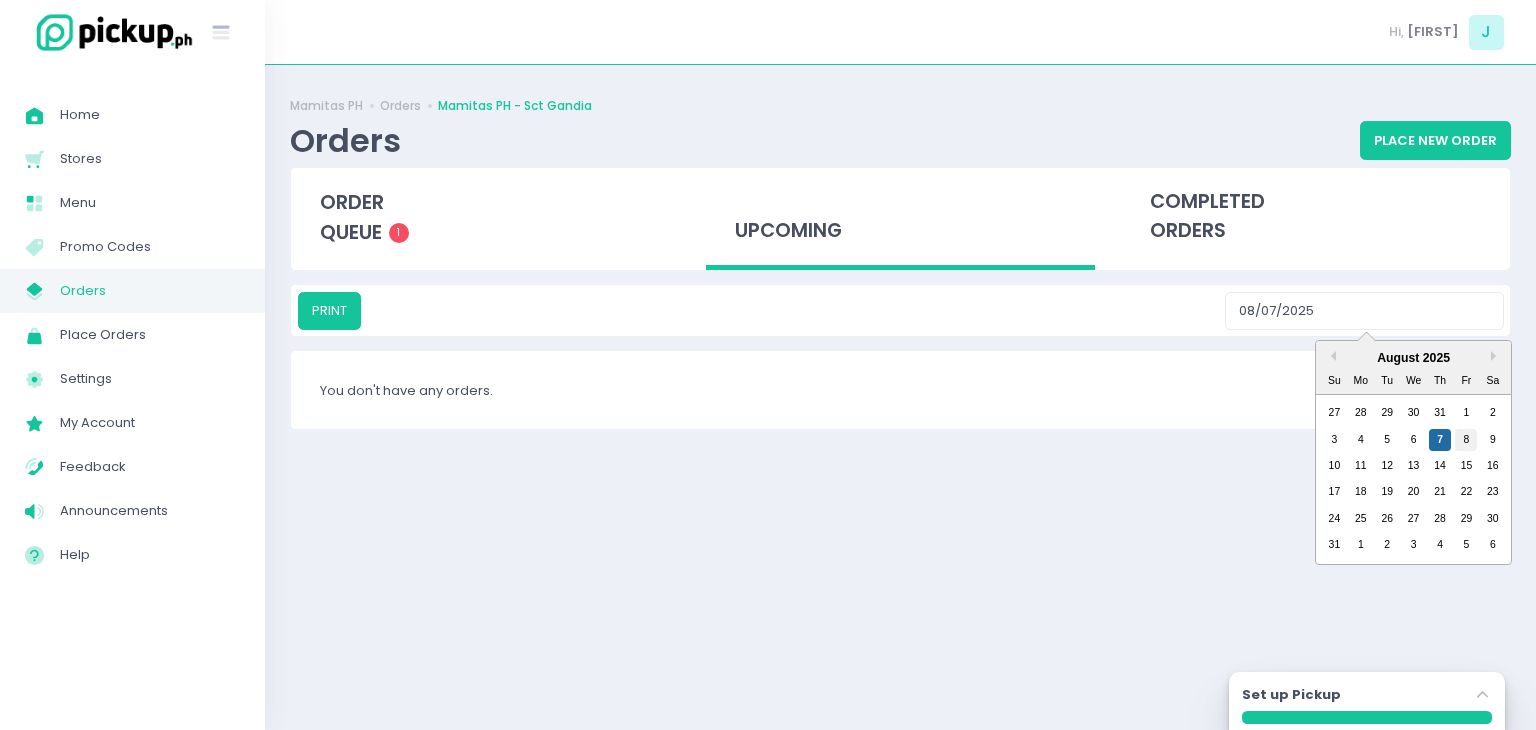 type on "08/08/2025" 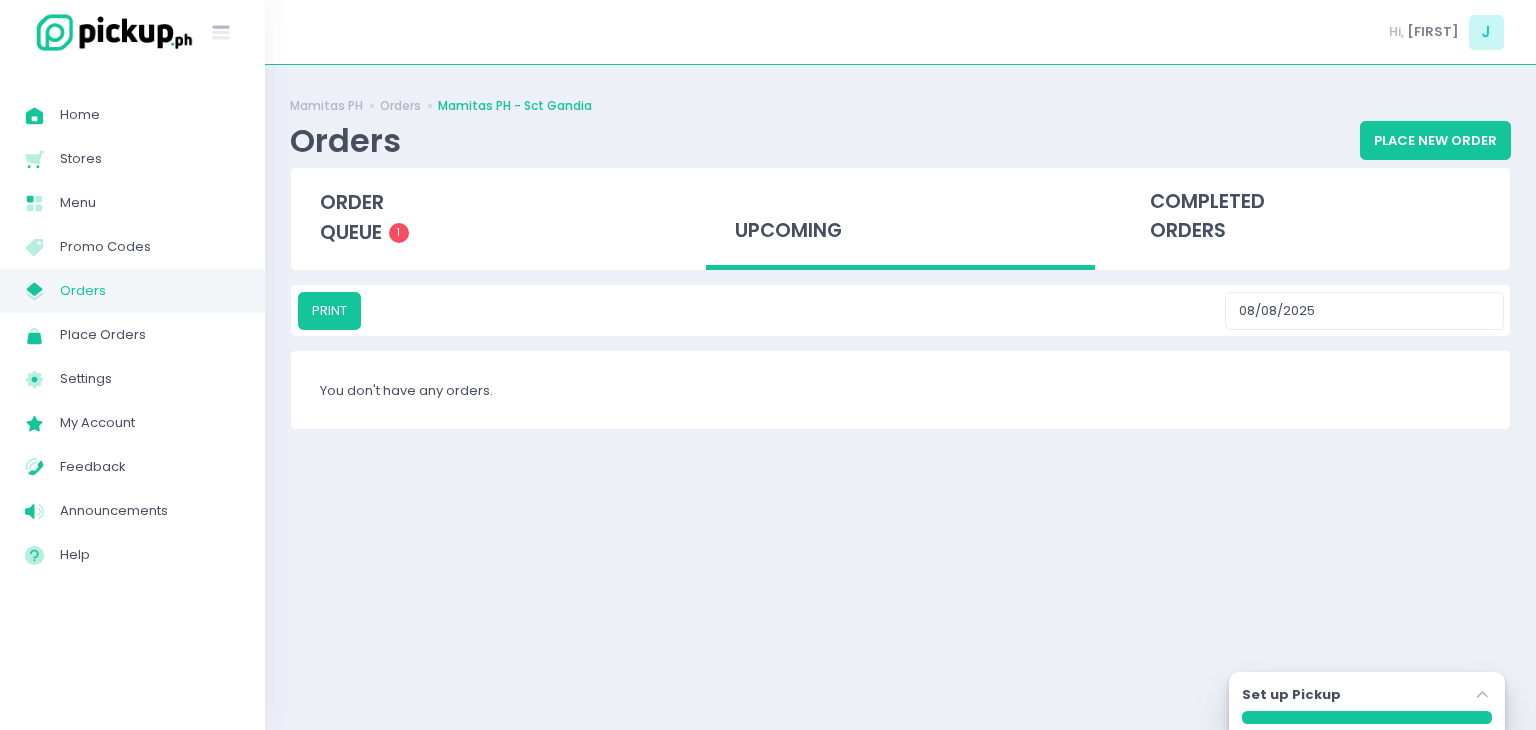 click on "Mamitas PH Orders Mamitas PH - Sct Gandia   Orders Place New Order       order   queue 1    upcoming completed  orders PRINT 08/08/2025 You don't have any orders. Set up Pickup Stockholm-icons / Navigation / Angle-up Created with Sketch." at bounding box center (900, 397) 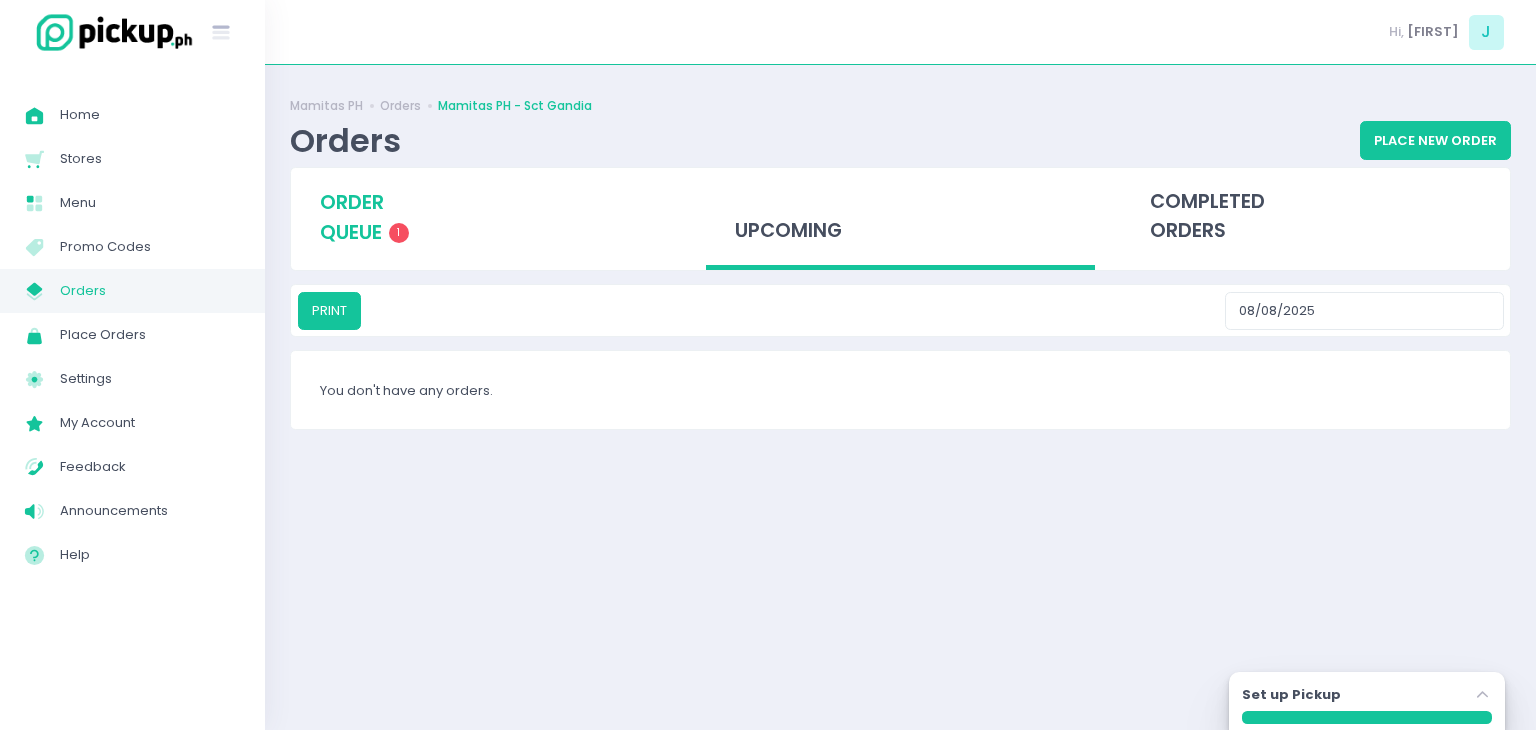 click on "order   queue 1" at bounding box center [486, 217] 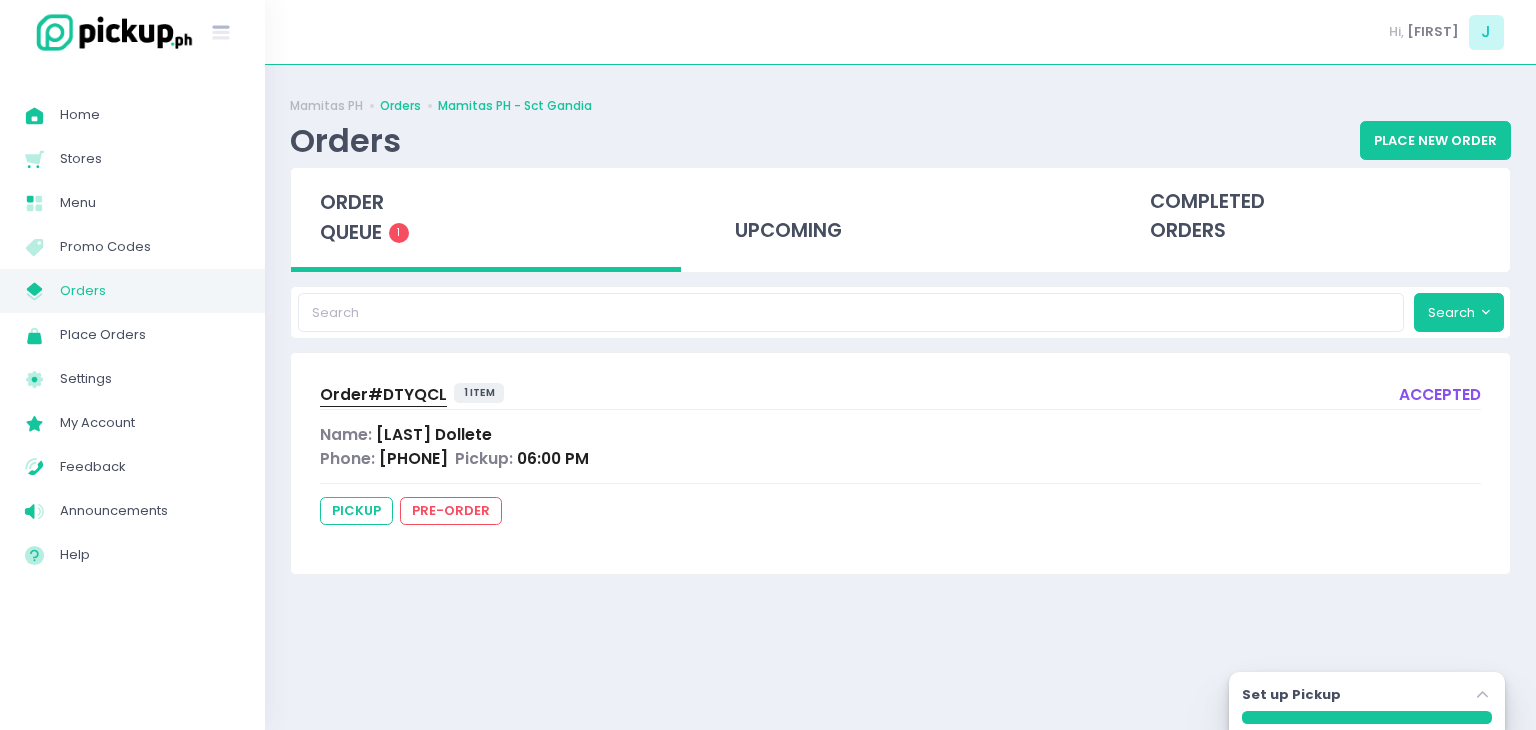 click on "Orders" at bounding box center (400, 106) 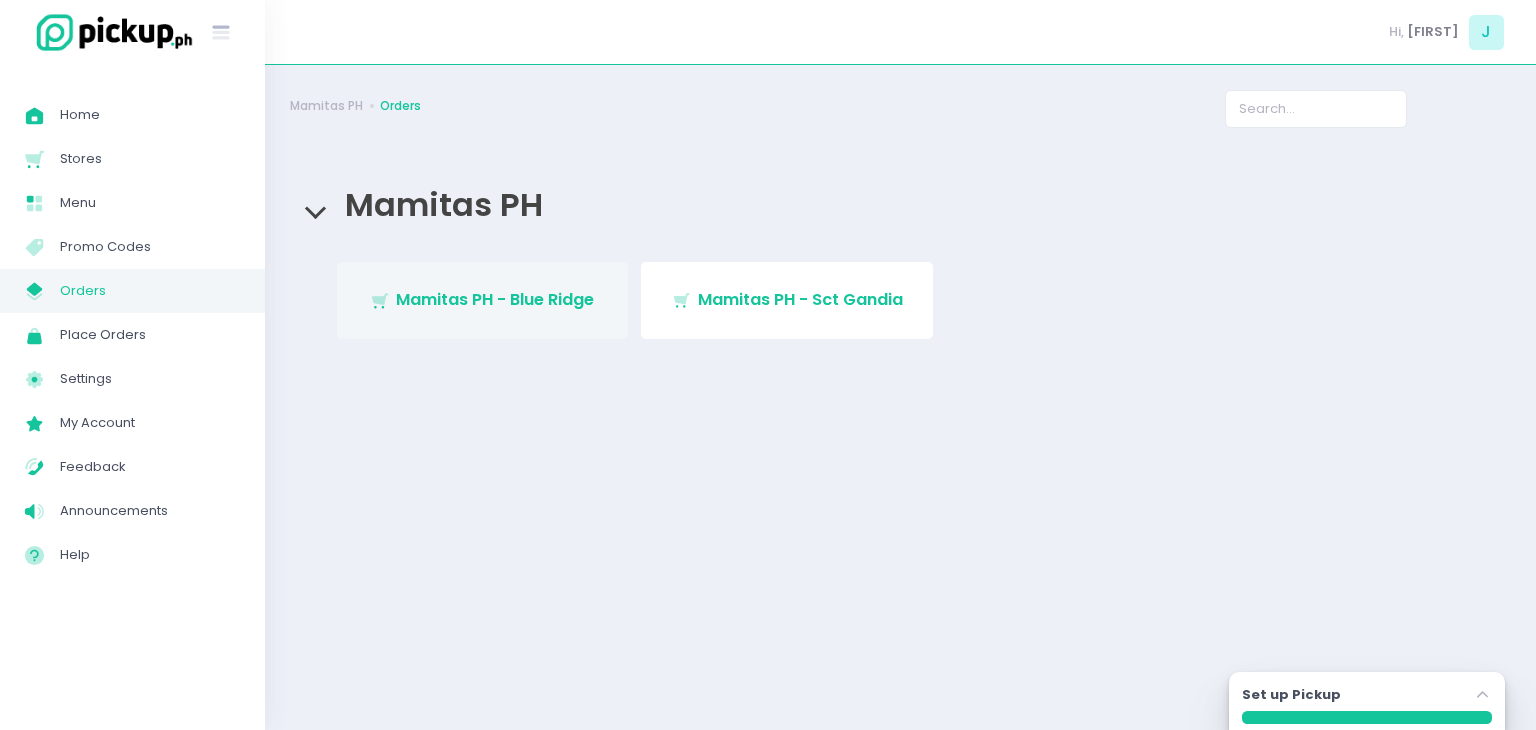 click on "Mamitas PH - Blue Ridge" at bounding box center (495, 299) 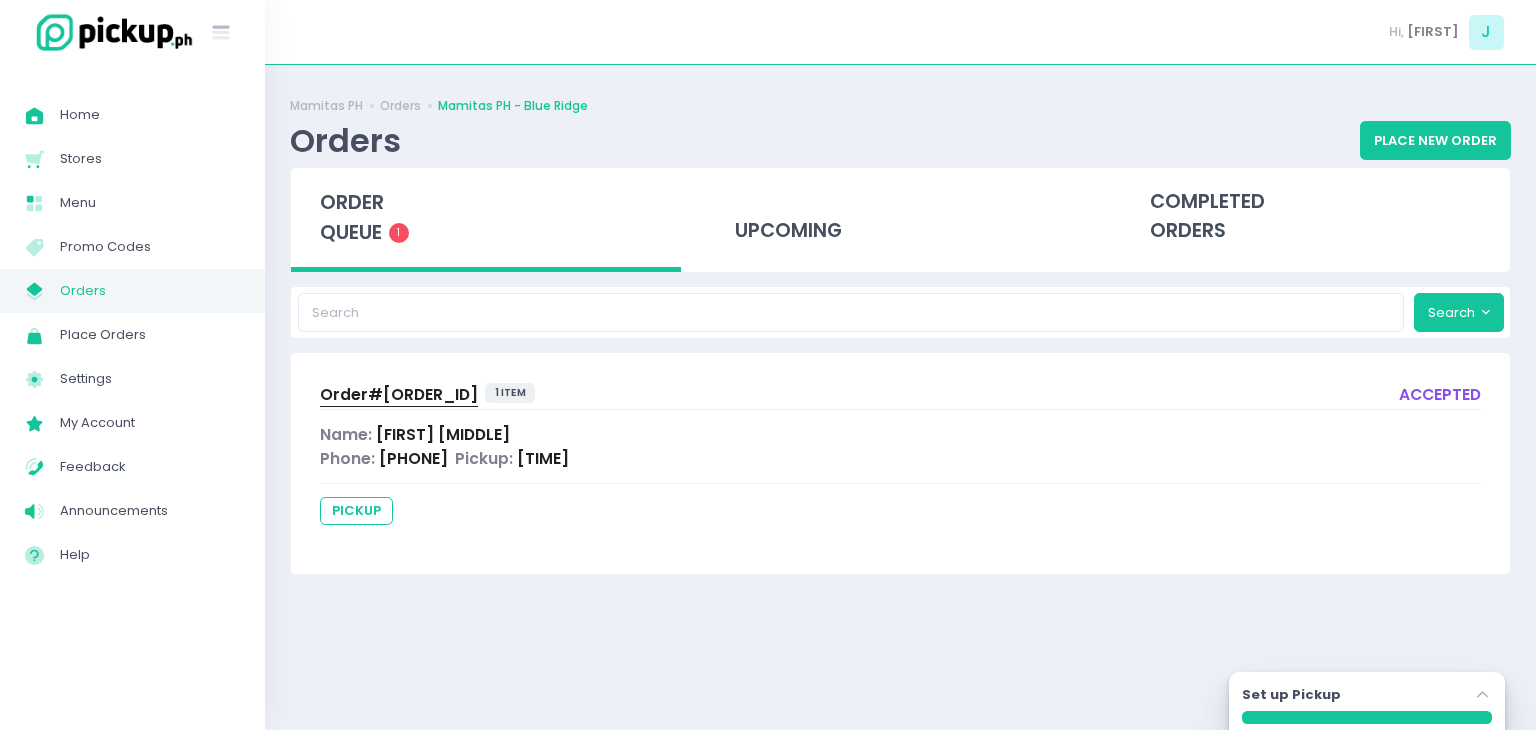 click on "[FIRST]   [MIDDLE]" at bounding box center (443, 434) 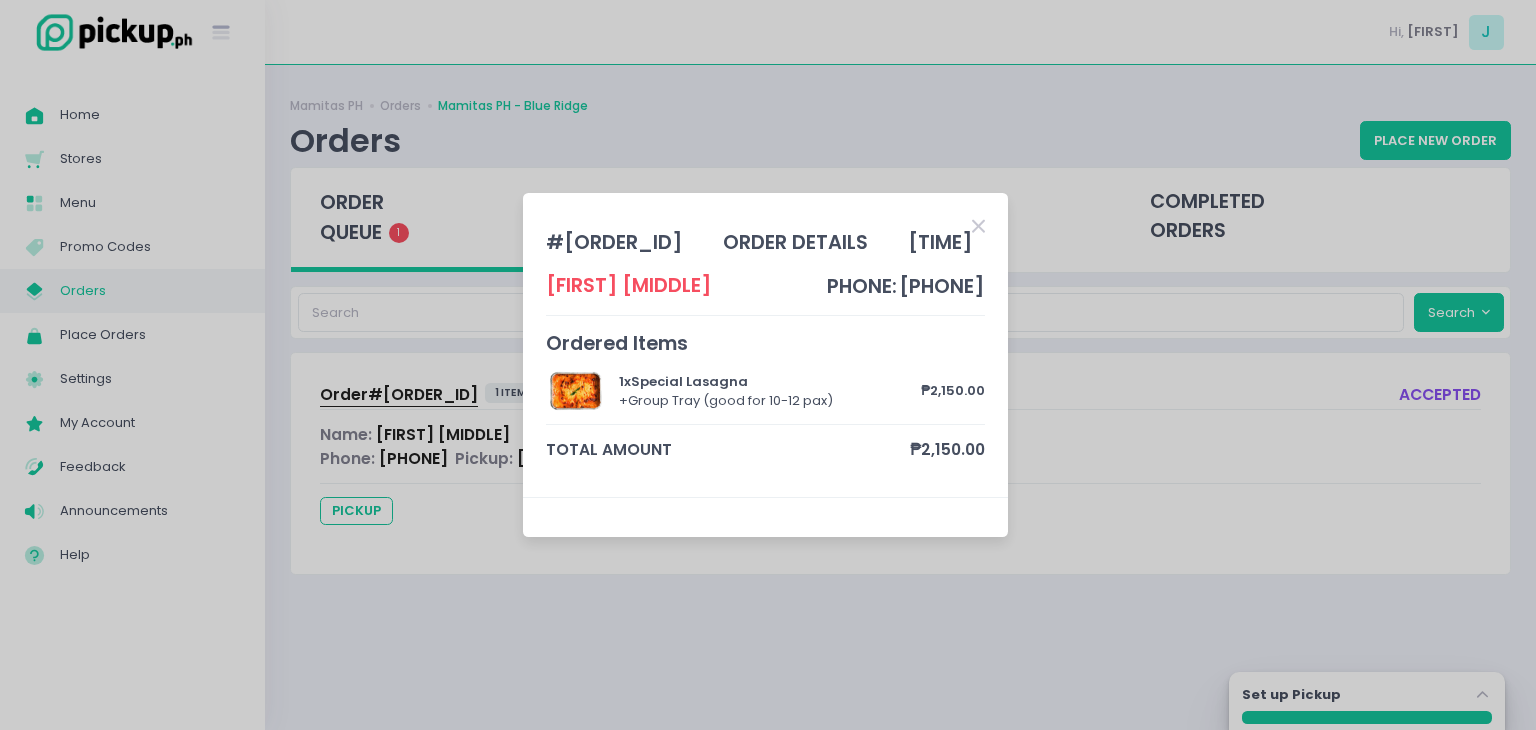 click at bounding box center [978, 226] 